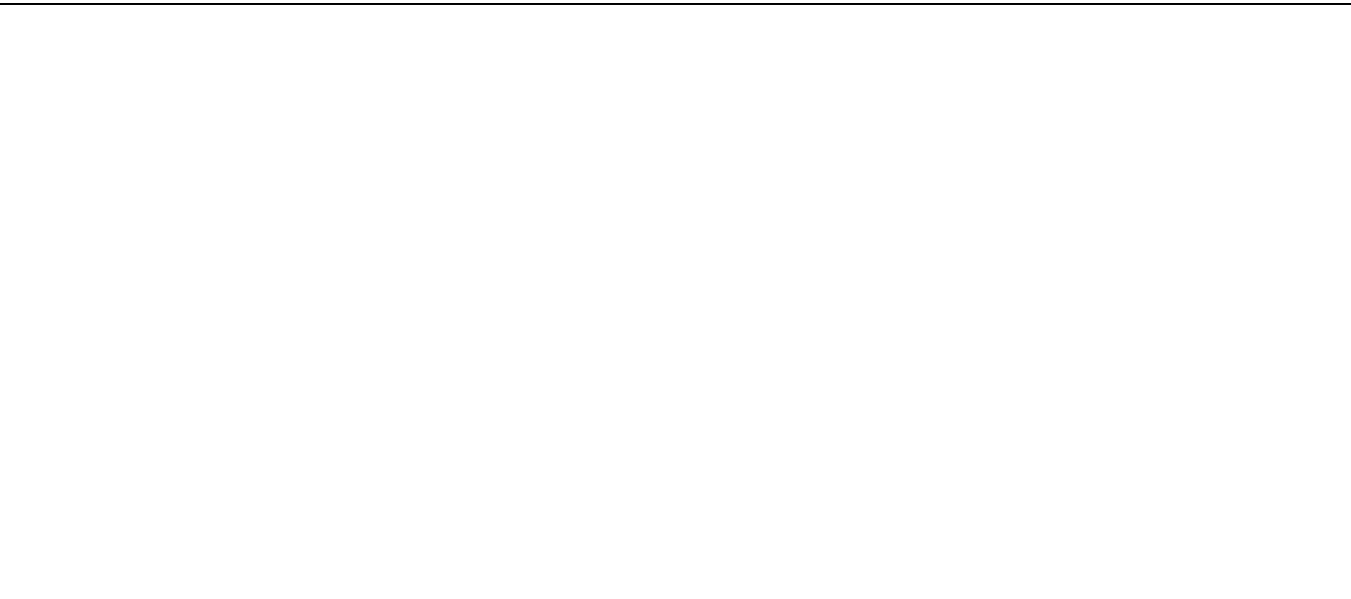 scroll, scrollTop: 0, scrollLeft: 0, axis: both 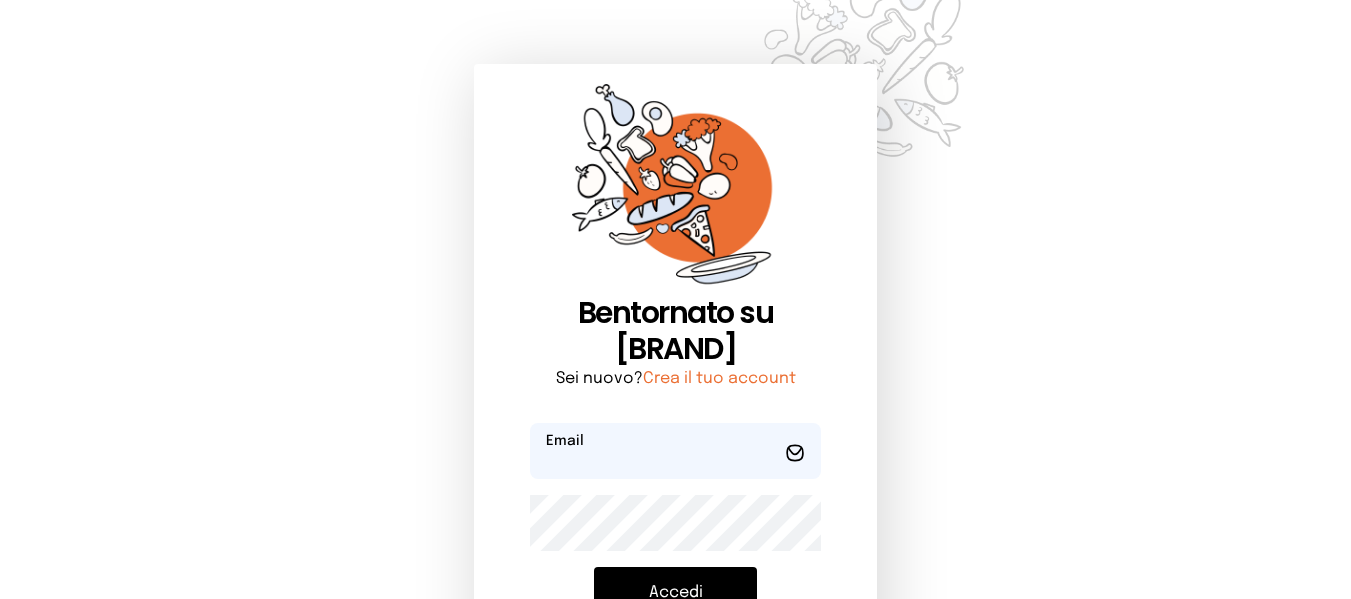 type on "**********" 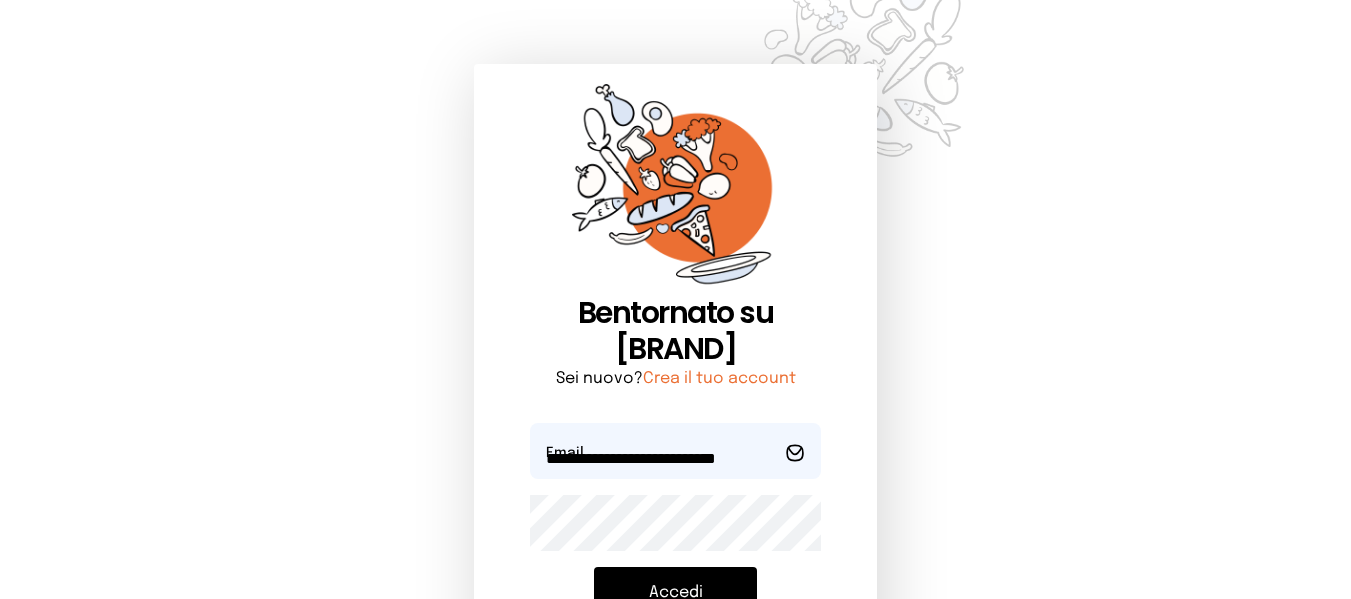 click on "Accedi" at bounding box center (675, 593) 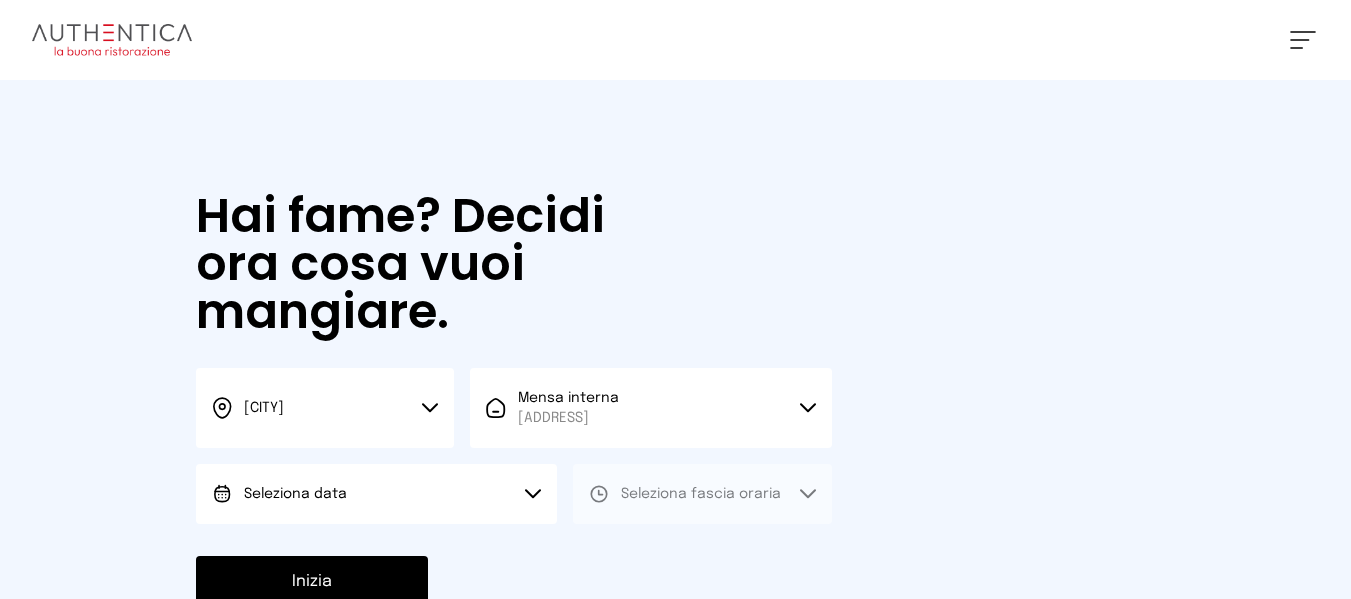 click on "Seleziona data" at bounding box center [376, 494] 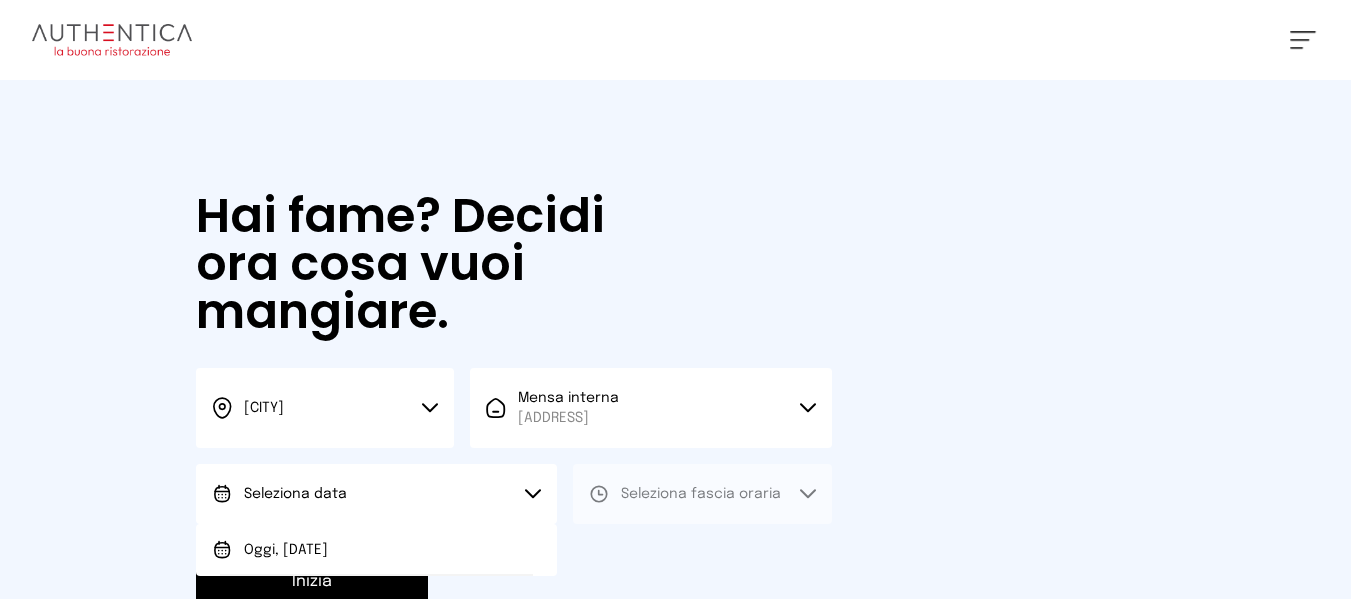click on "[DAY_OF_WEEK], [DD]/[MM]/[YYYY]" at bounding box center [376, 550] 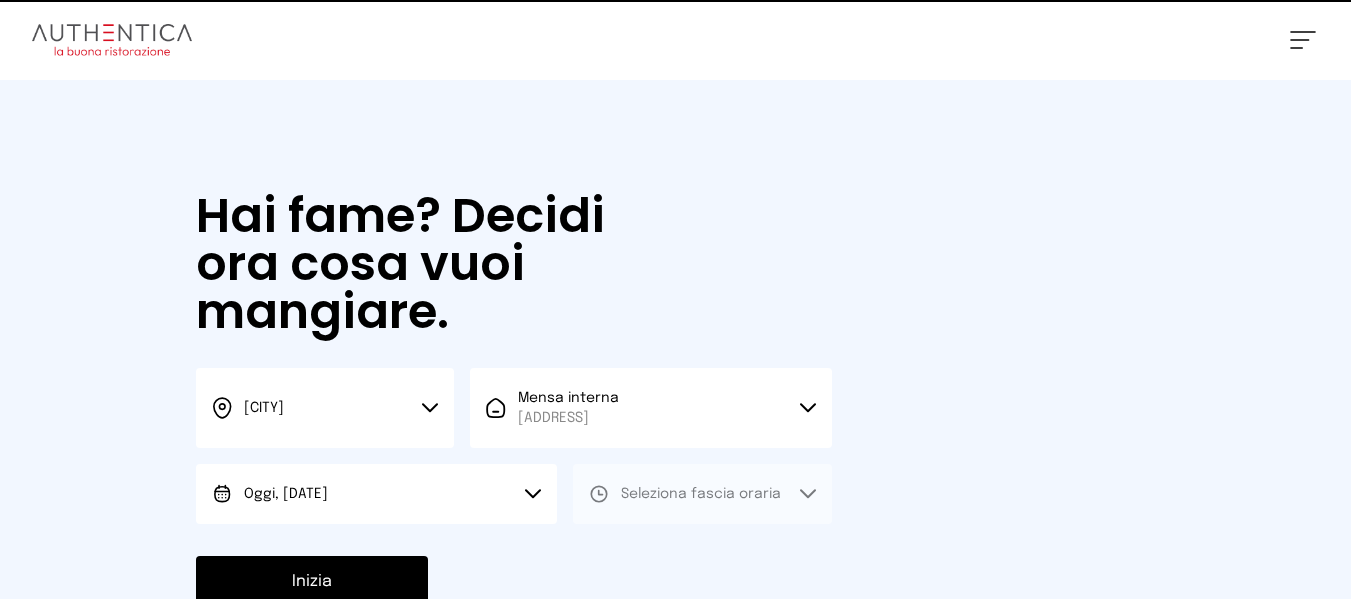 click on "Seleziona fascia oraria" at bounding box center (702, 494) 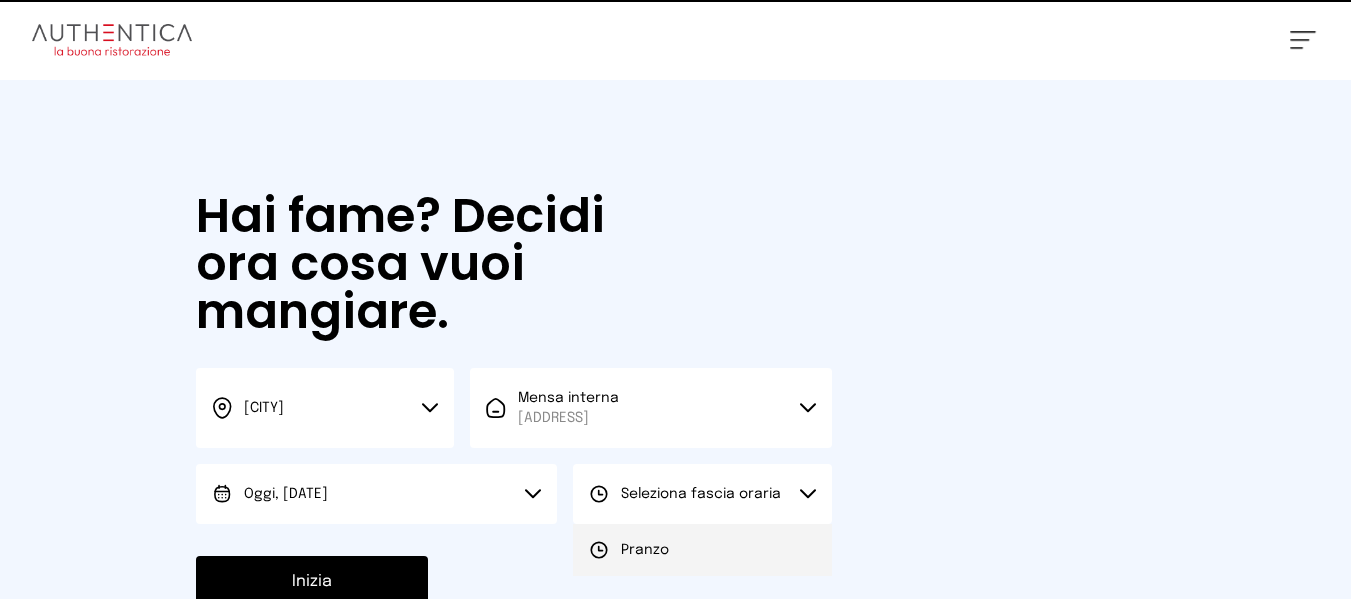 click on "Pranzo" at bounding box center [702, 550] 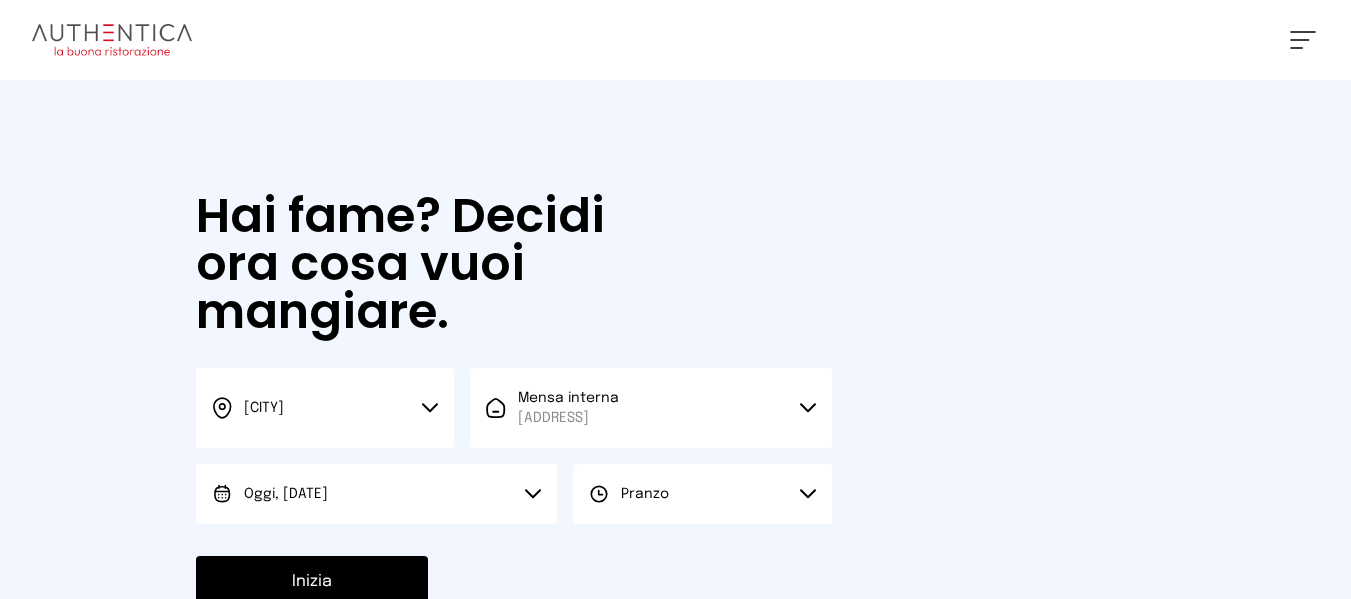 click on "Inizia" at bounding box center [312, 582] 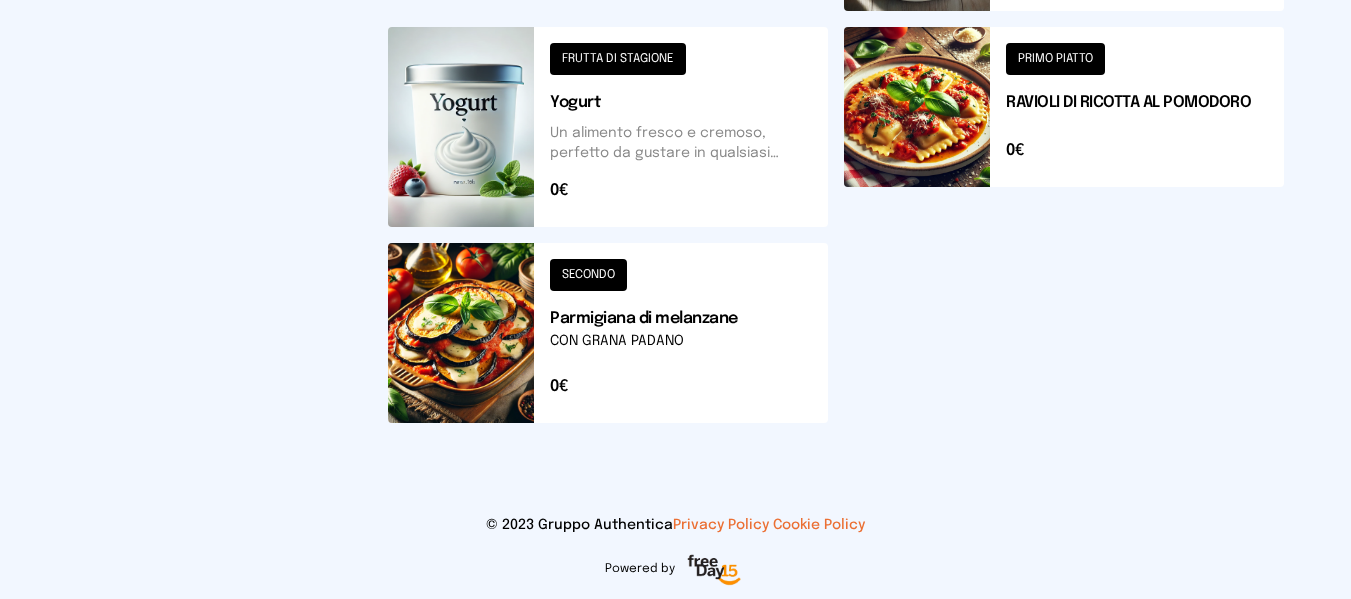 scroll, scrollTop: 937, scrollLeft: 0, axis: vertical 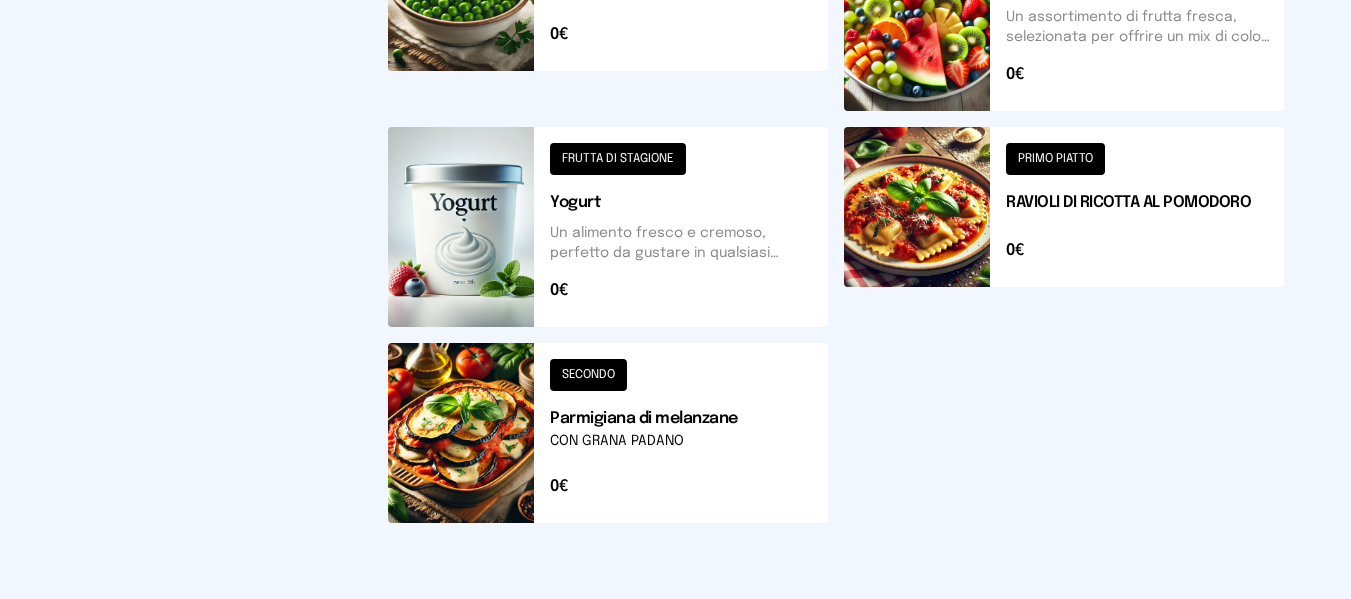 click at bounding box center [1064, 227] 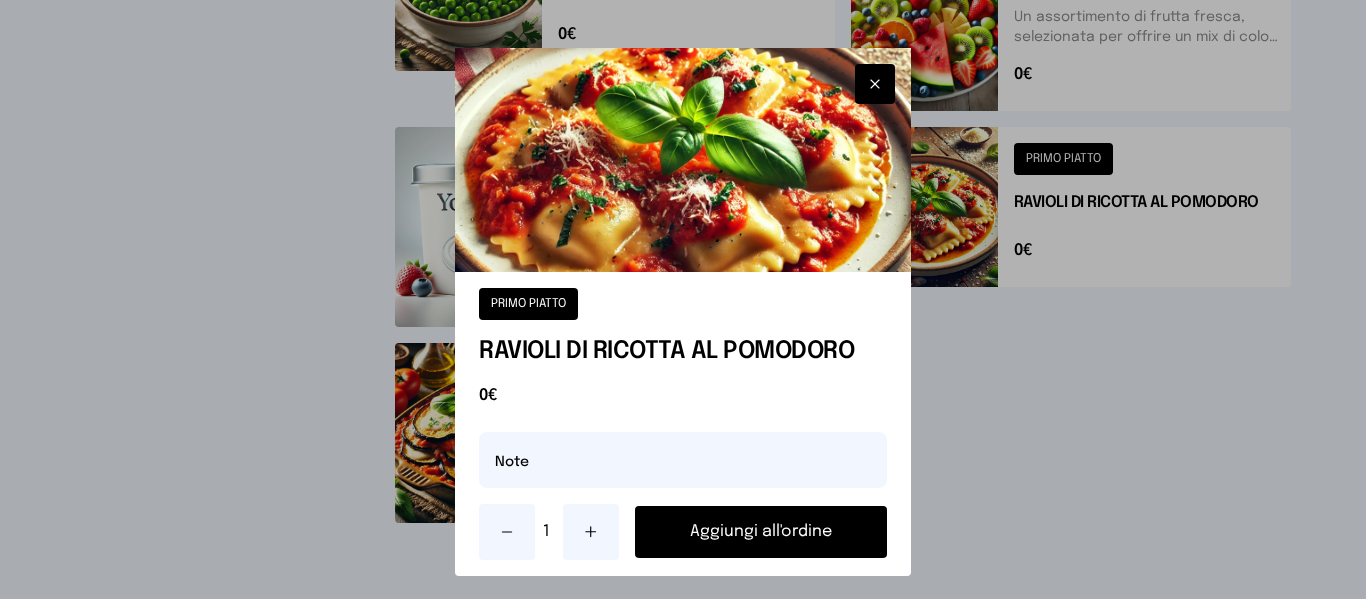 drag, startPoint x: 797, startPoint y: 544, endPoint x: 799, endPoint y: 522, distance: 22.090721 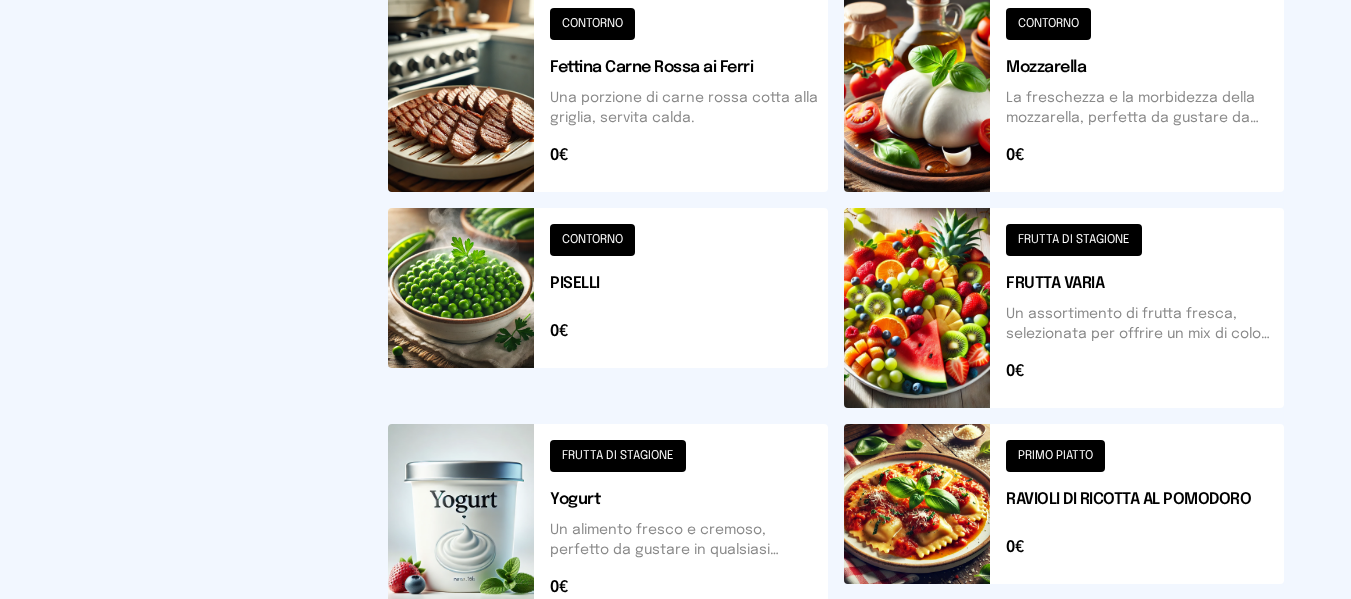 scroll, scrollTop: 637, scrollLeft: 0, axis: vertical 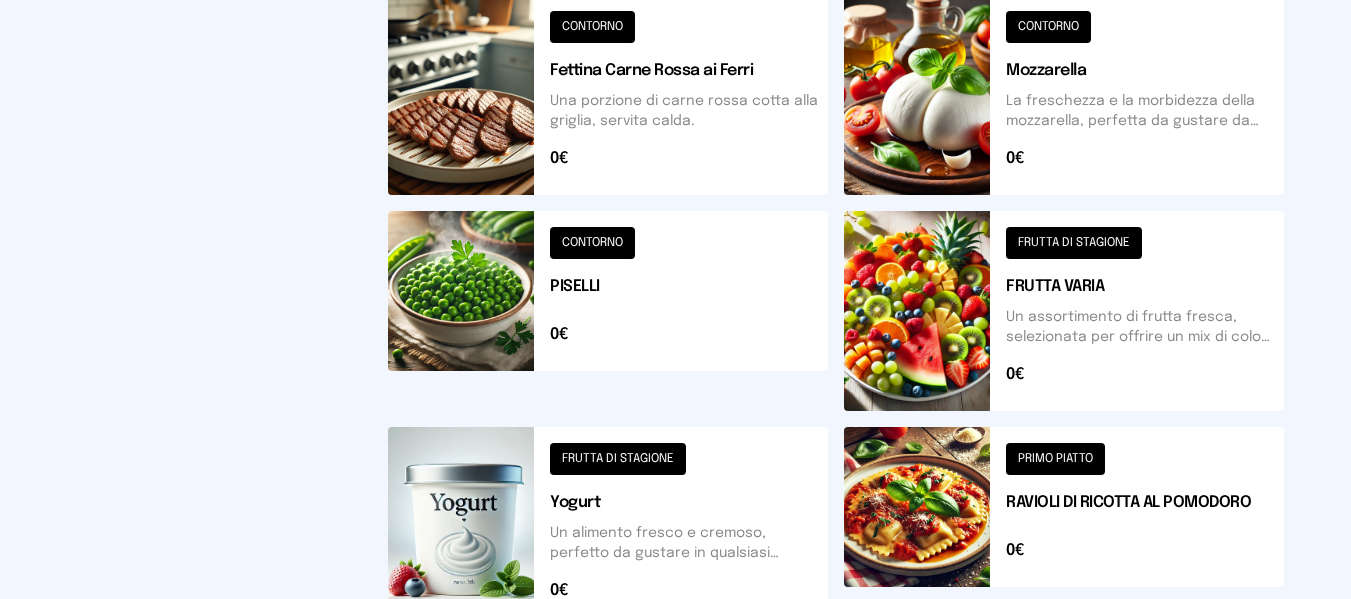 click at bounding box center [608, 311] 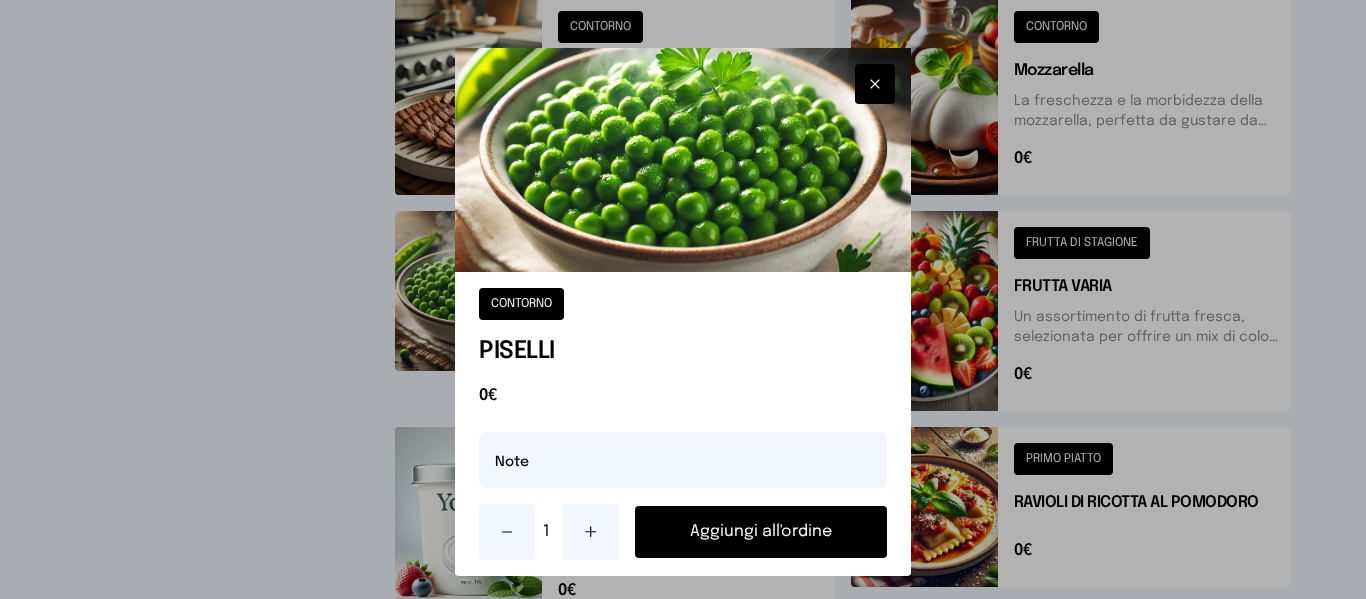 click on "Aggiungi all'ordine" at bounding box center (760, 532) 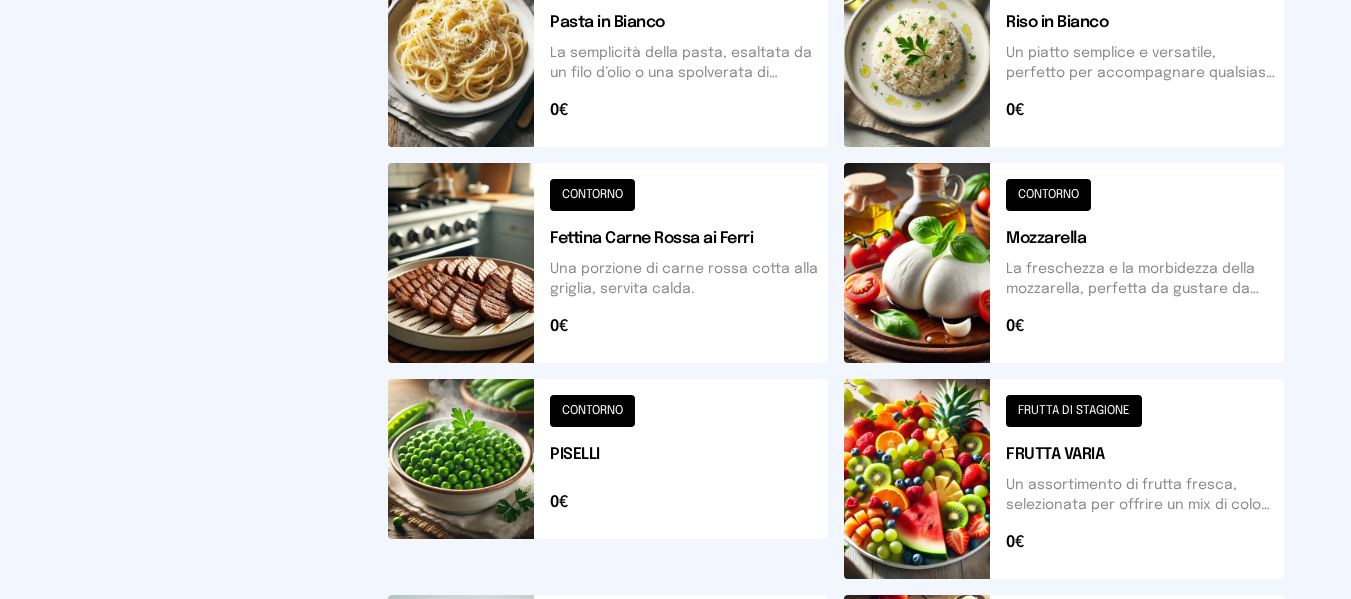 scroll, scrollTop: 37, scrollLeft: 0, axis: vertical 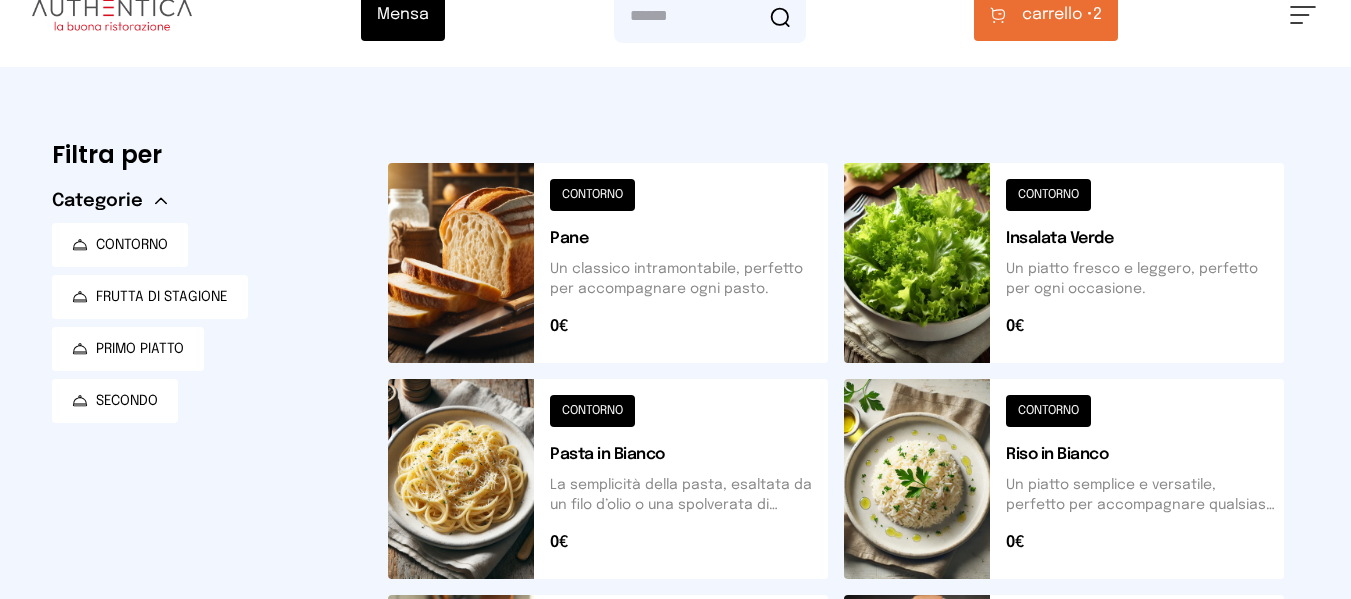 click on "carrello •" at bounding box center (1057, 15) 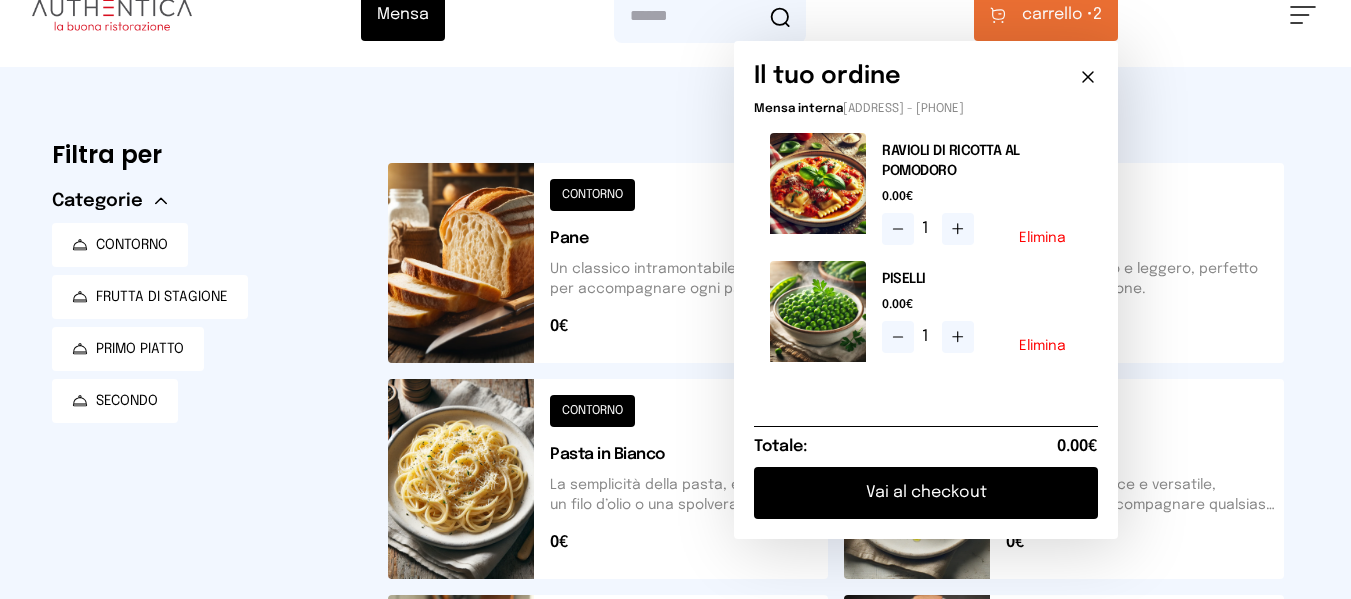 click on "Vai al checkout" at bounding box center [926, 493] 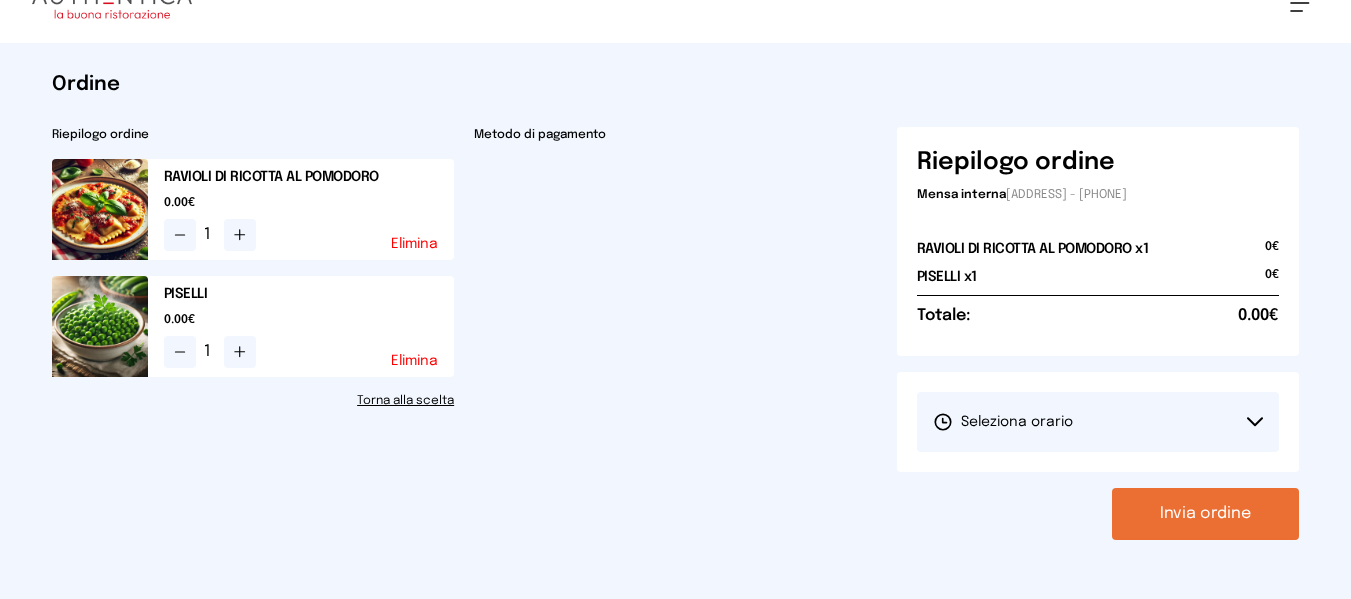 scroll, scrollTop: 0, scrollLeft: 0, axis: both 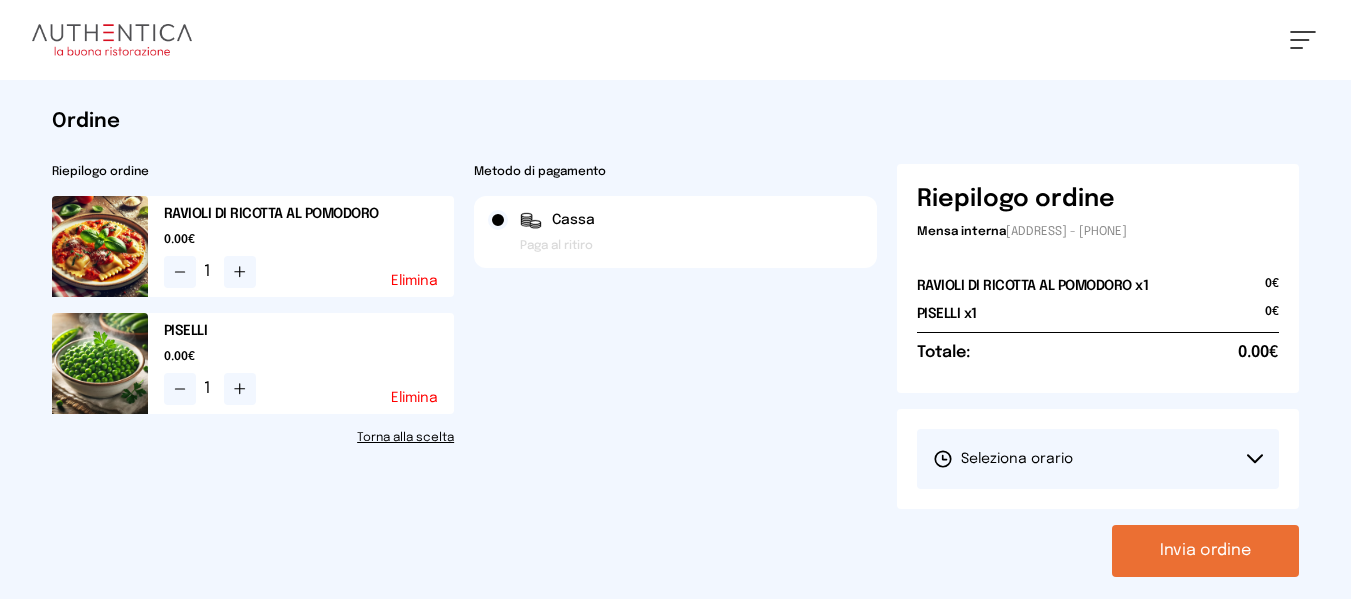 click on "Seleziona orario" at bounding box center (1003, 459) 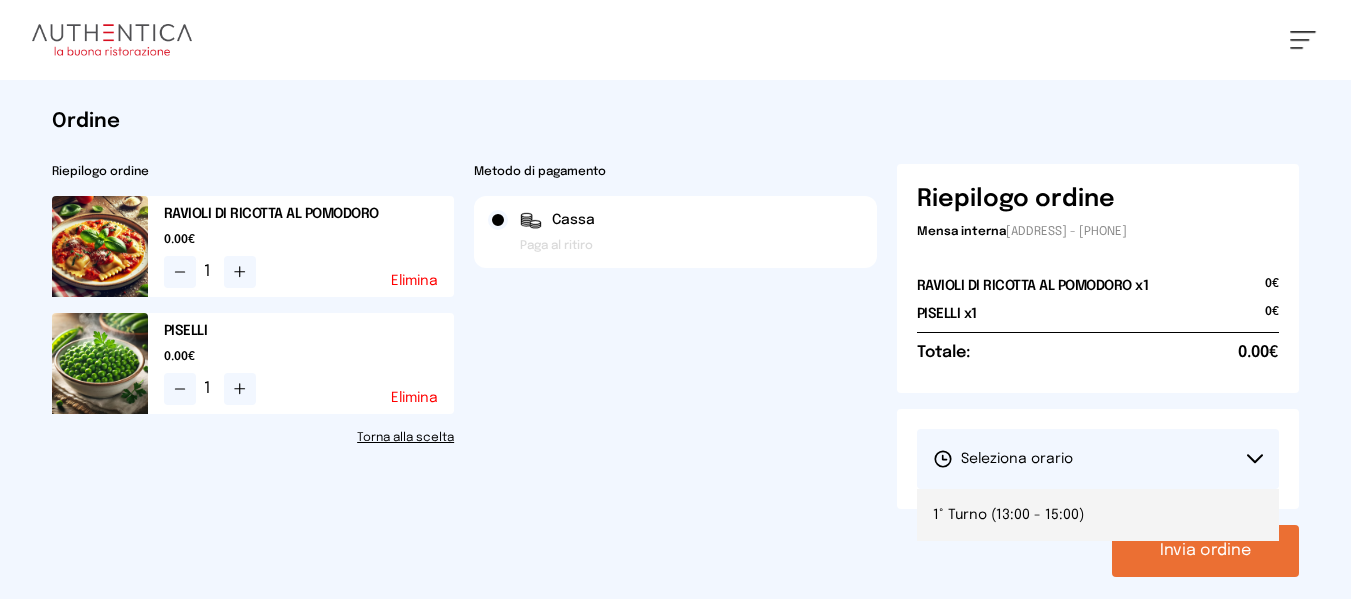 click on "1° Turno (13:00 -
15:00)" at bounding box center [1098, 515] 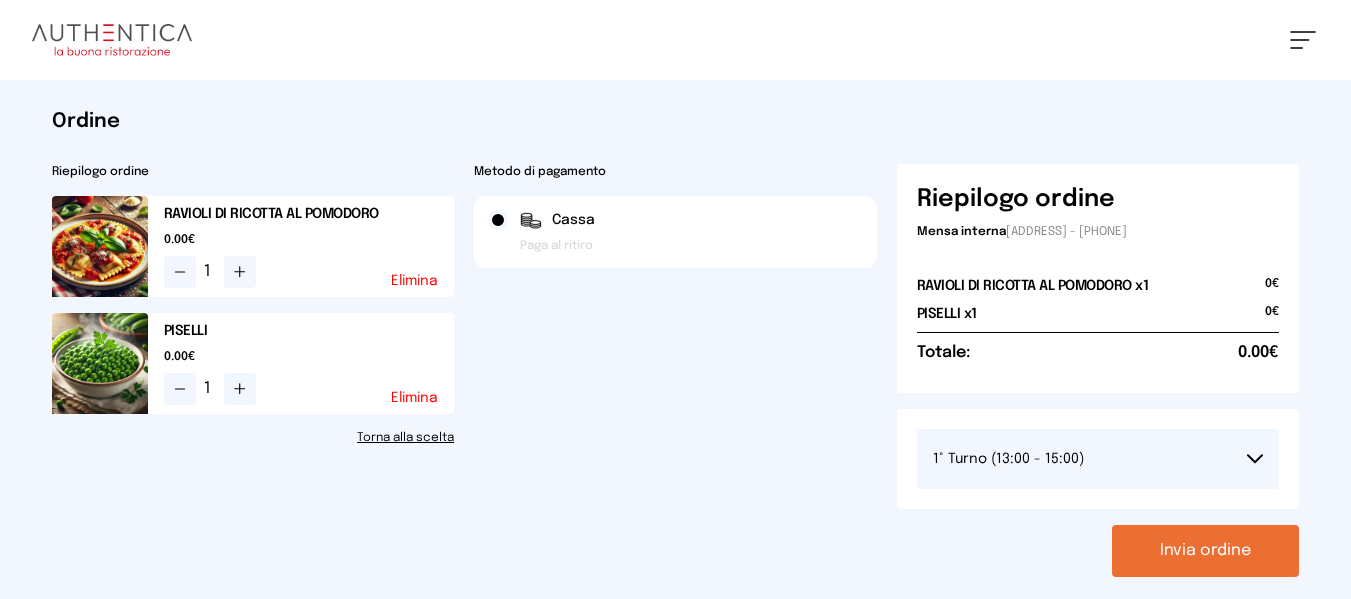 click on "Invia ordine" at bounding box center (1205, 551) 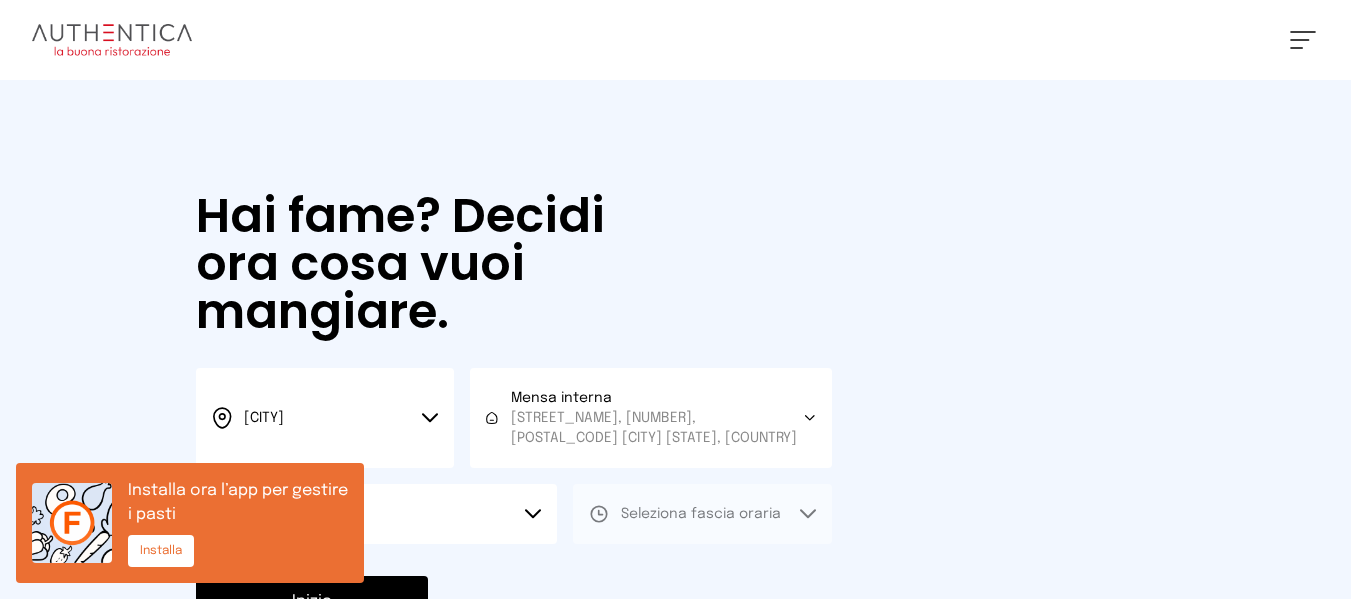 scroll, scrollTop: 0, scrollLeft: 0, axis: both 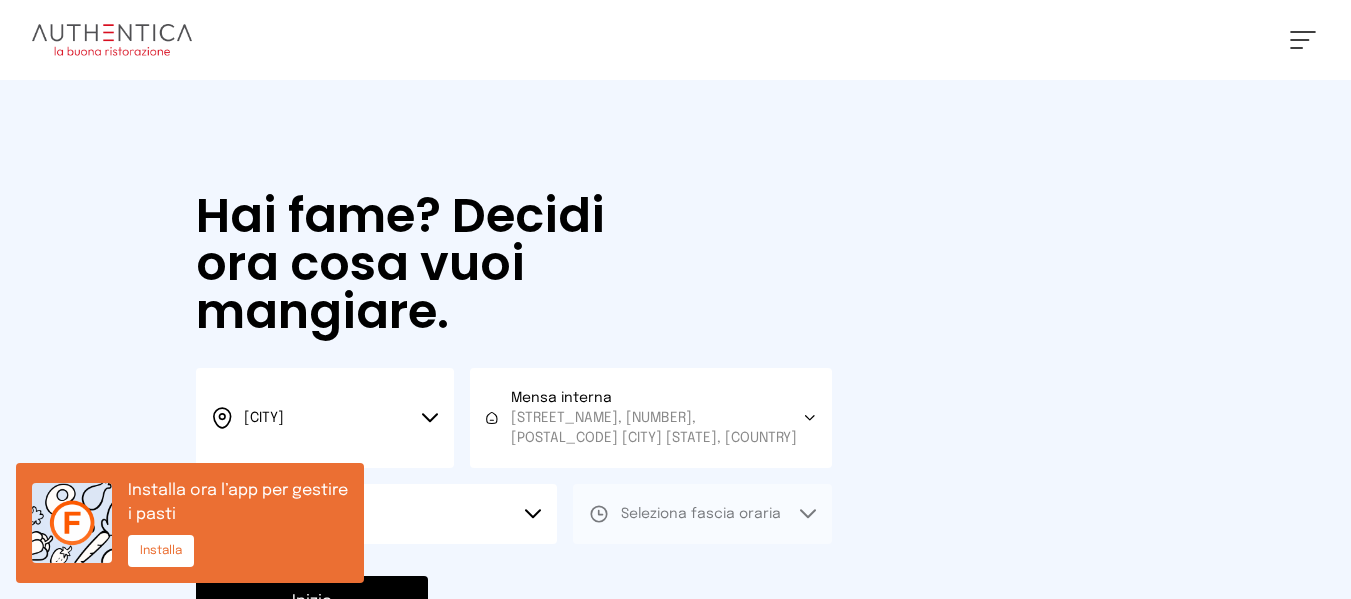 click on "Seleziona data" at bounding box center (376, 514) 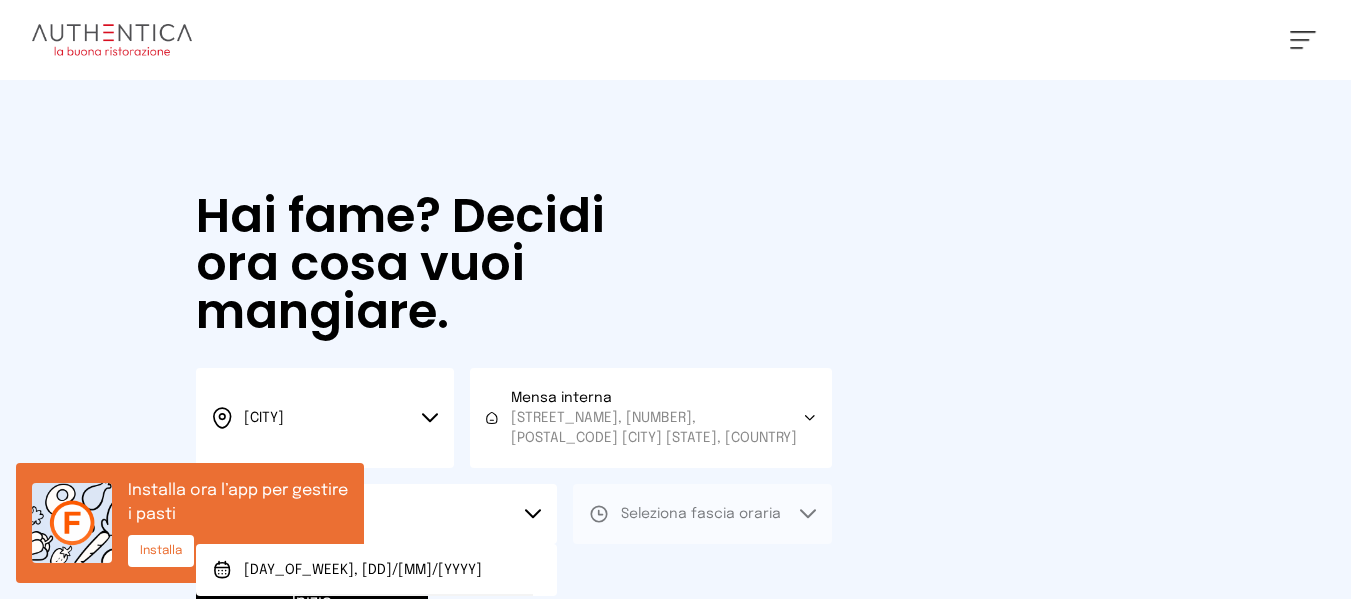 click on "[DAY_OF_WEEK], [DD]/[MM]/[YYYY]" at bounding box center (376, 570) 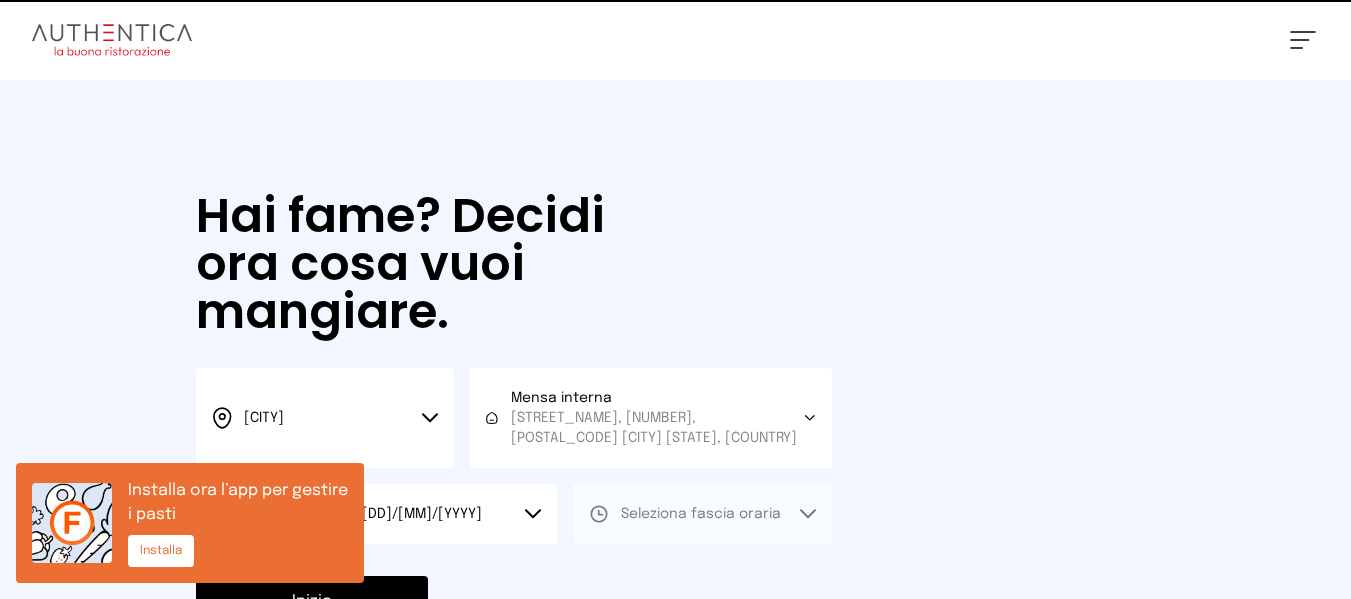 click on "Seleziona fascia oraria" at bounding box center (702, 514) 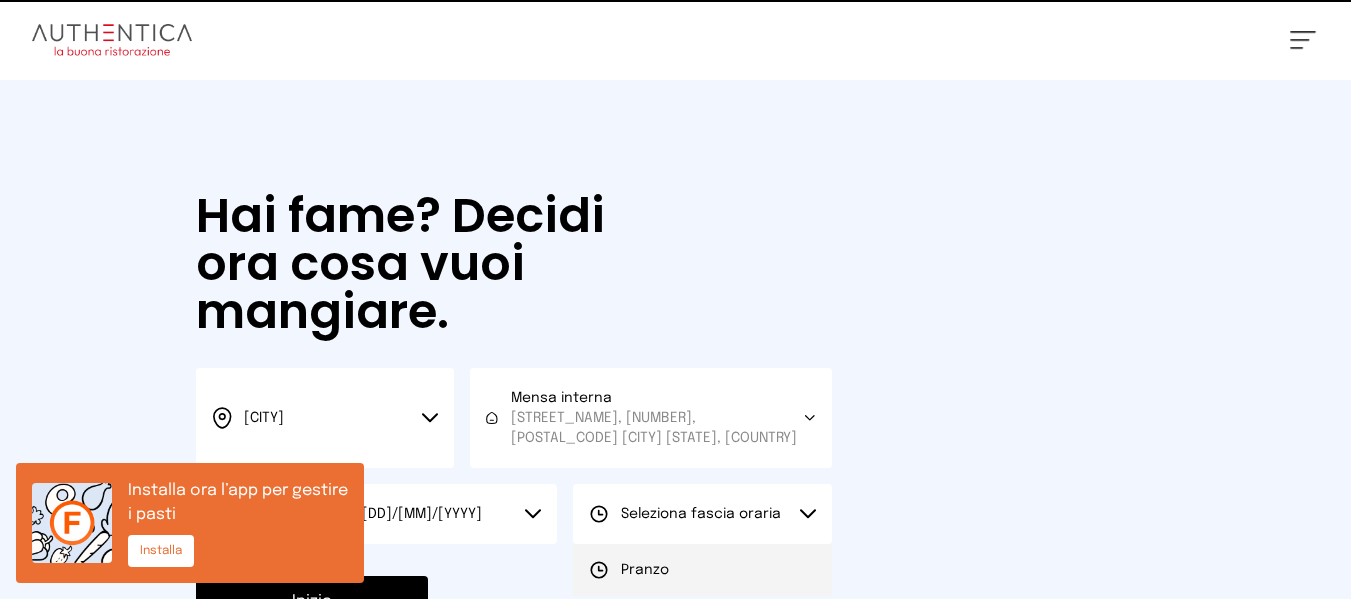 click on "Pranzo" at bounding box center [702, 570] 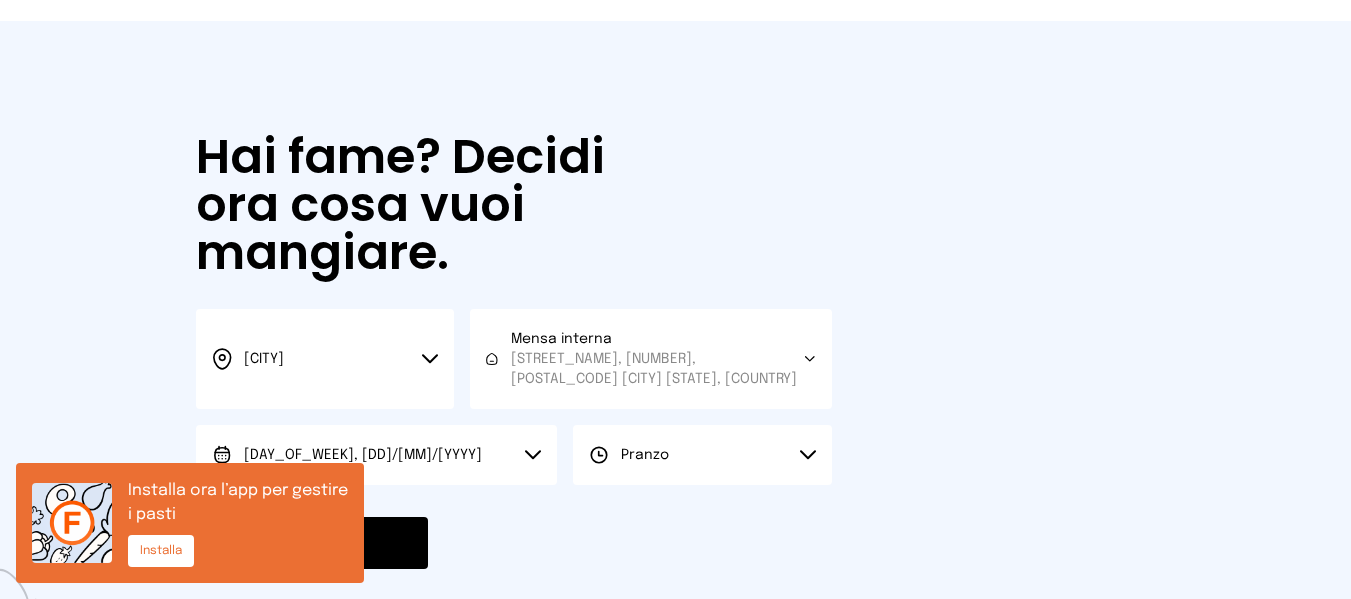 scroll, scrollTop: 100, scrollLeft: 0, axis: vertical 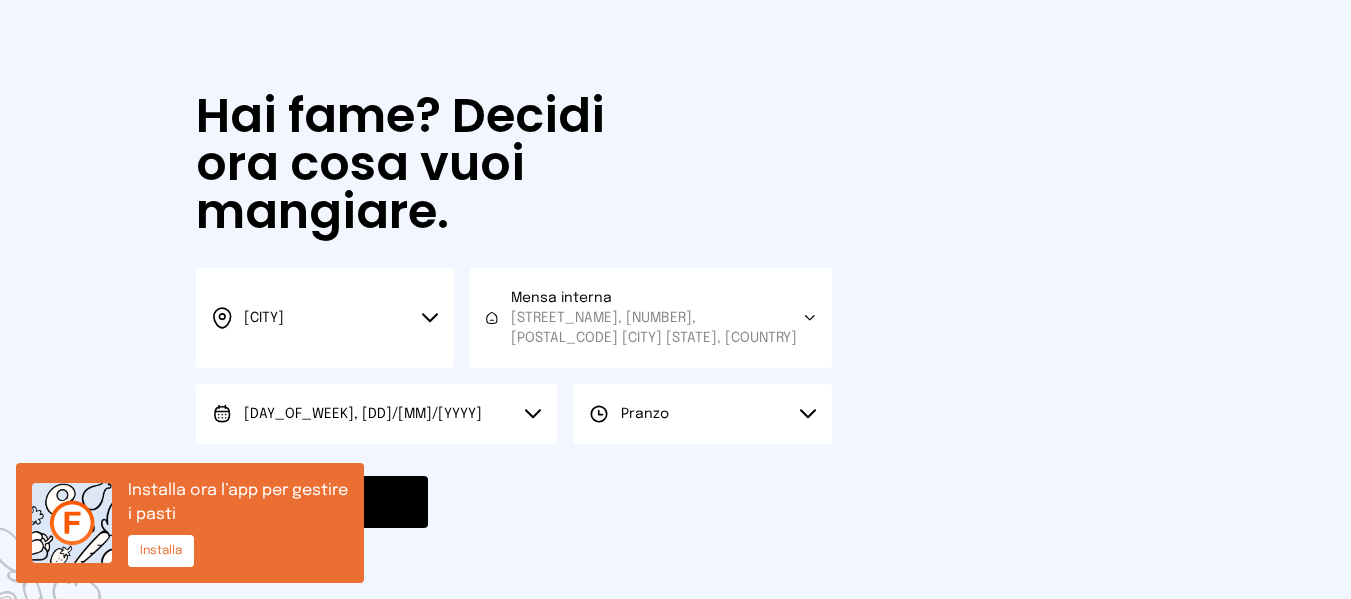 click on "Inizia" at bounding box center (312, 502) 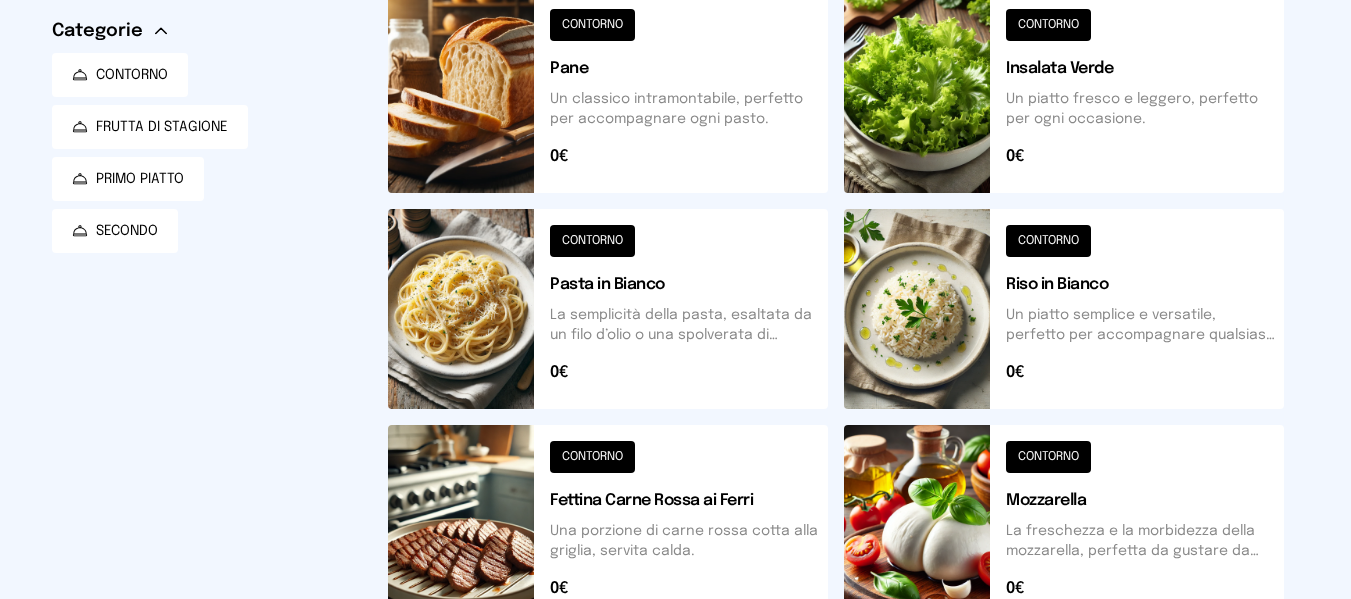 scroll, scrollTop: 0, scrollLeft: 0, axis: both 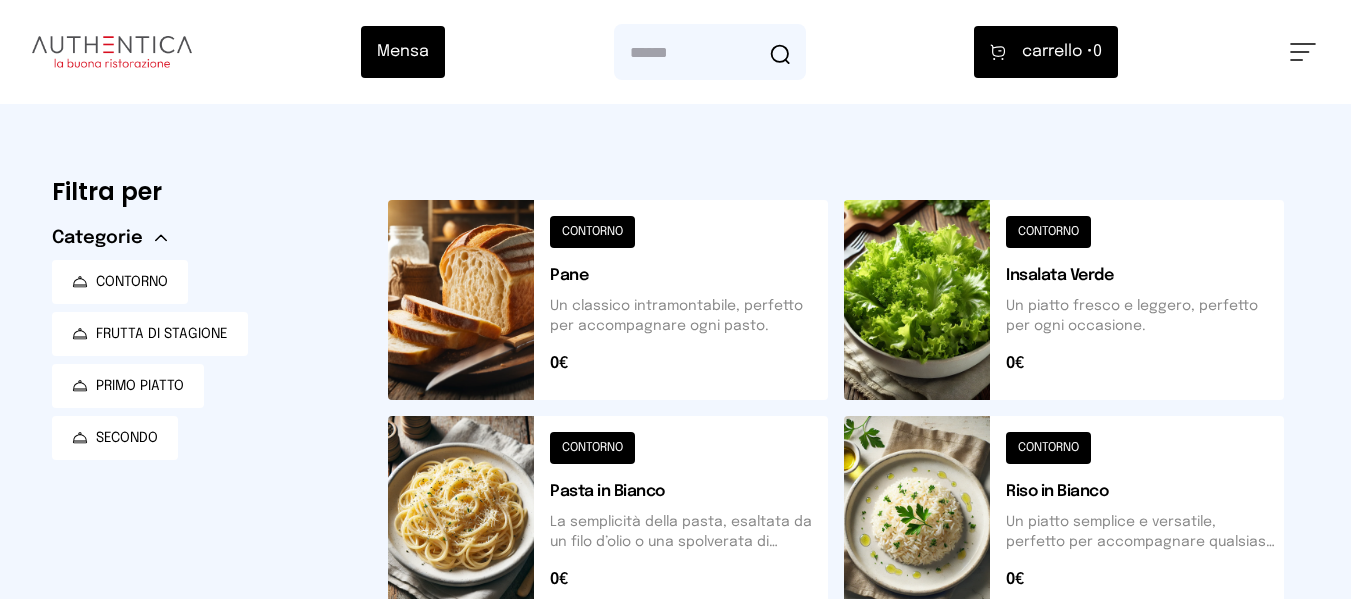 click at bounding box center [1303, 52] 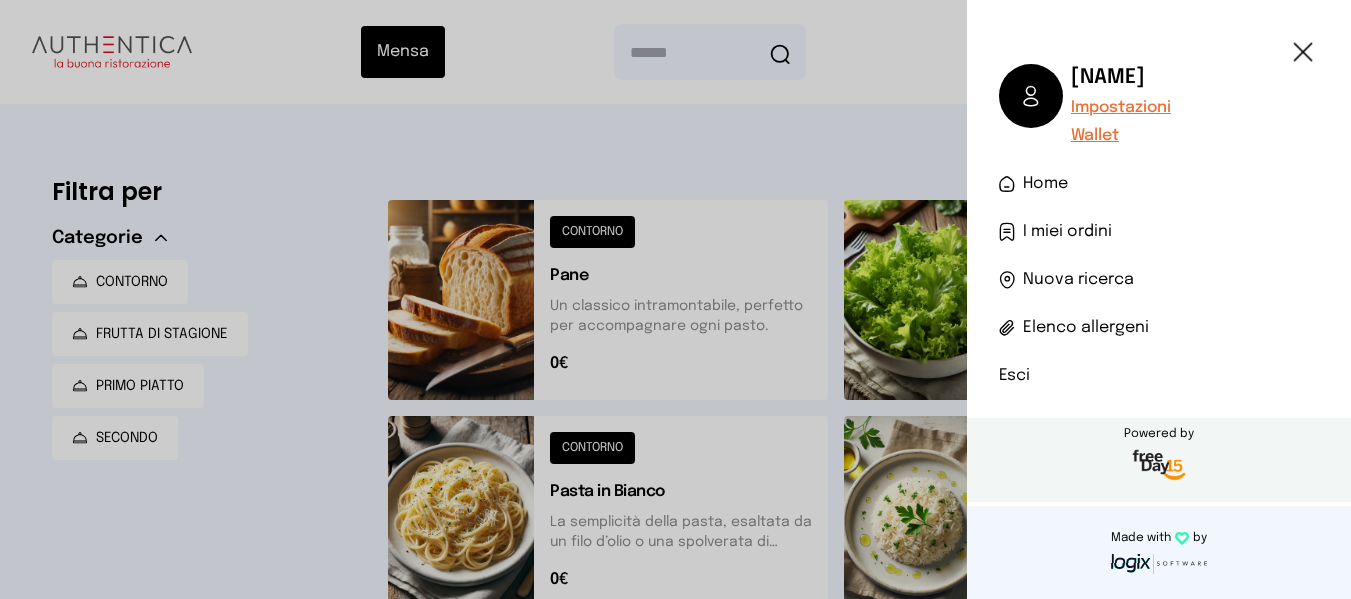 click on "Impostazioni" at bounding box center (1121, 108) 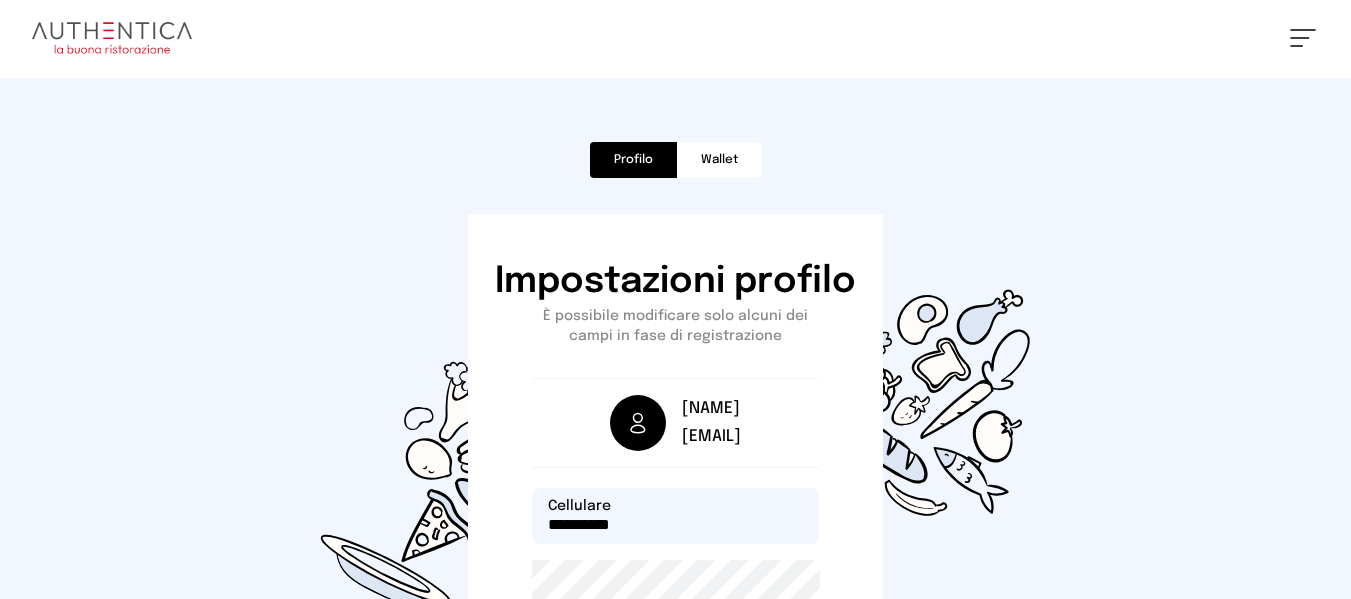 scroll, scrollTop: 0, scrollLeft: 0, axis: both 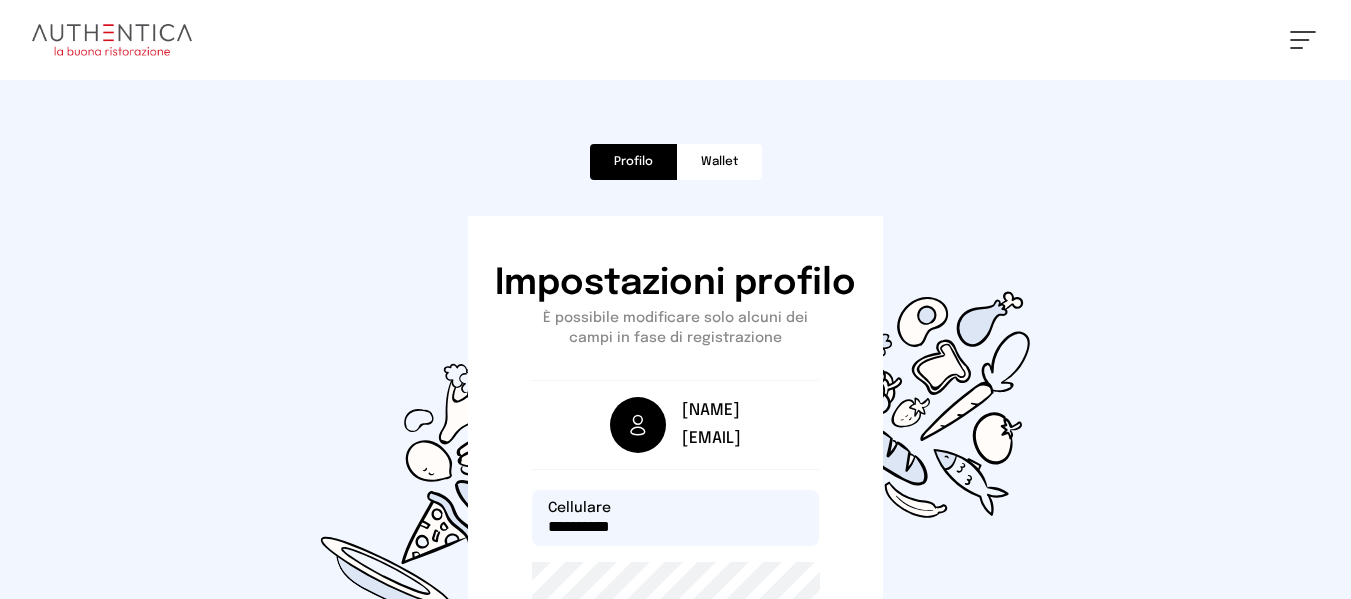 click on "Wallet" at bounding box center (719, 162) 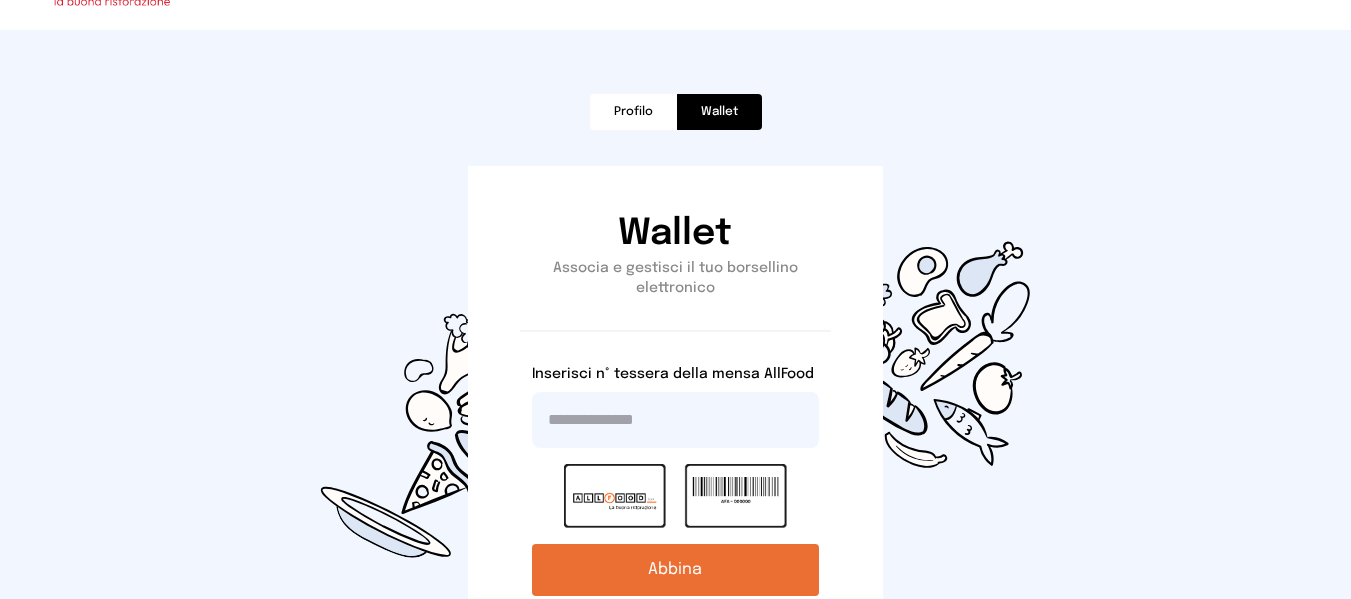 scroll, scrollTop: 0, scrollLeft: 0, axis: both 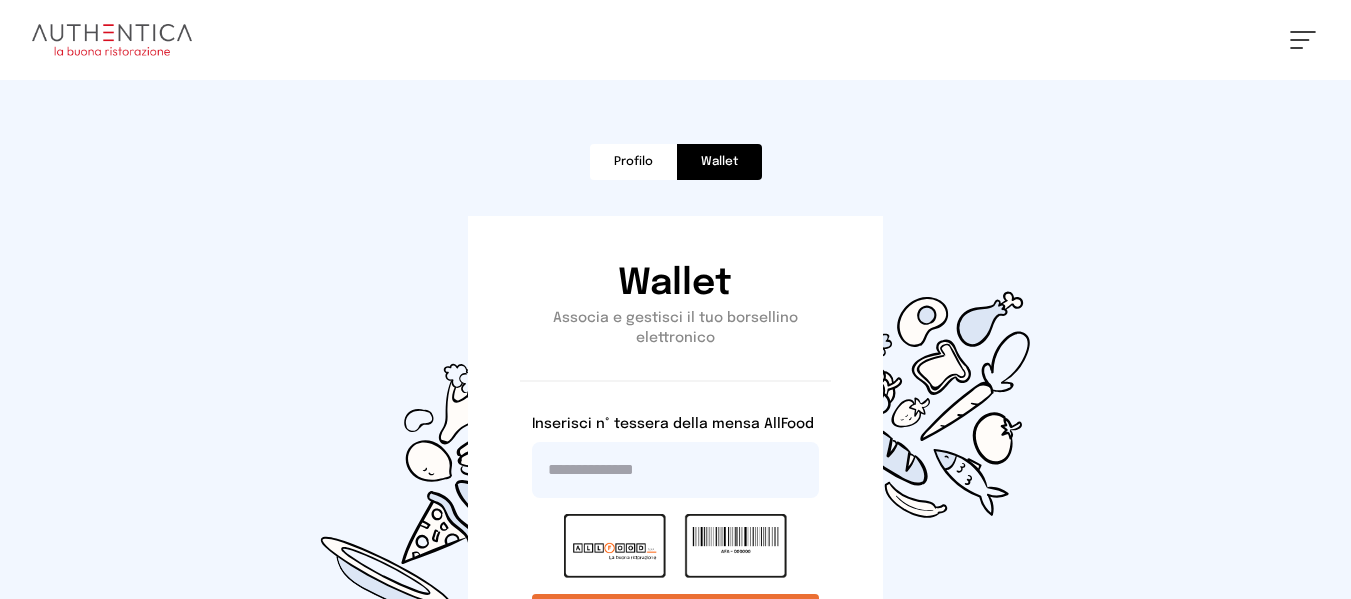 click on "Profilo" at bounding box center (633, 162) 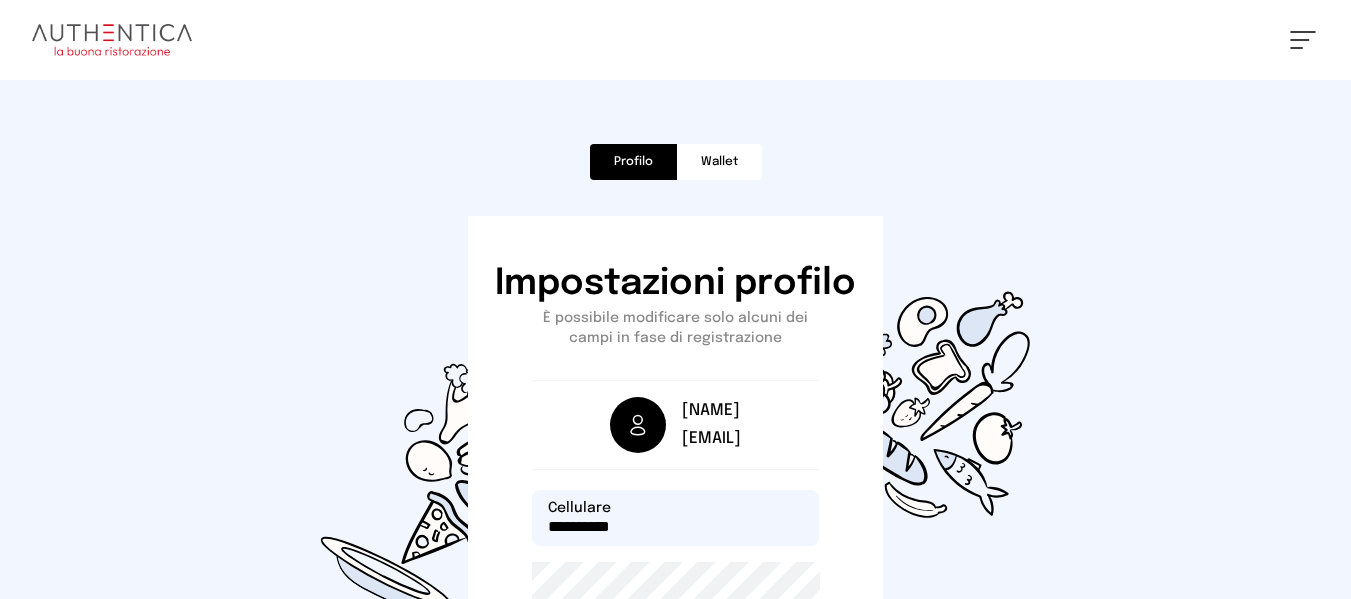 click at bounding box center [112, 40] 